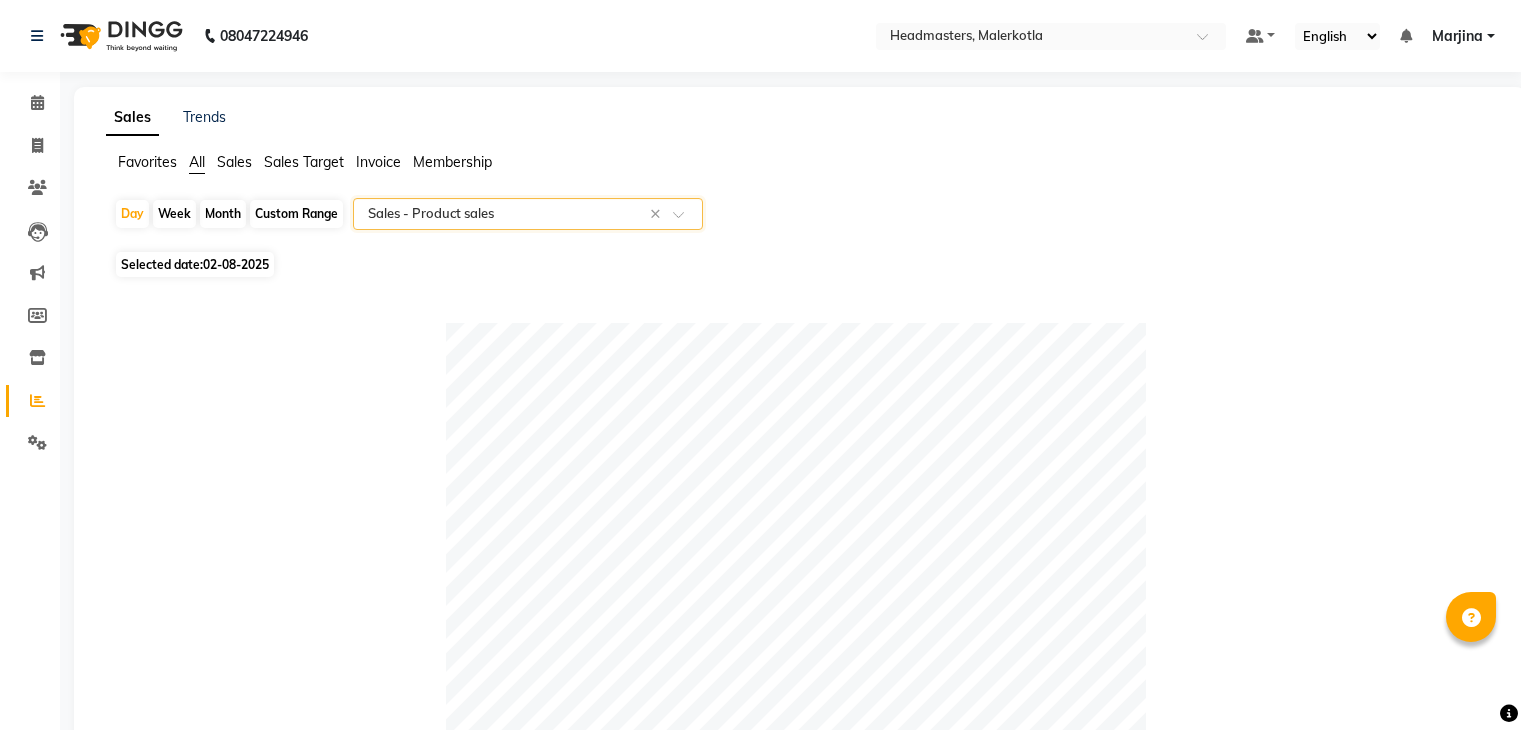 select on "csv" 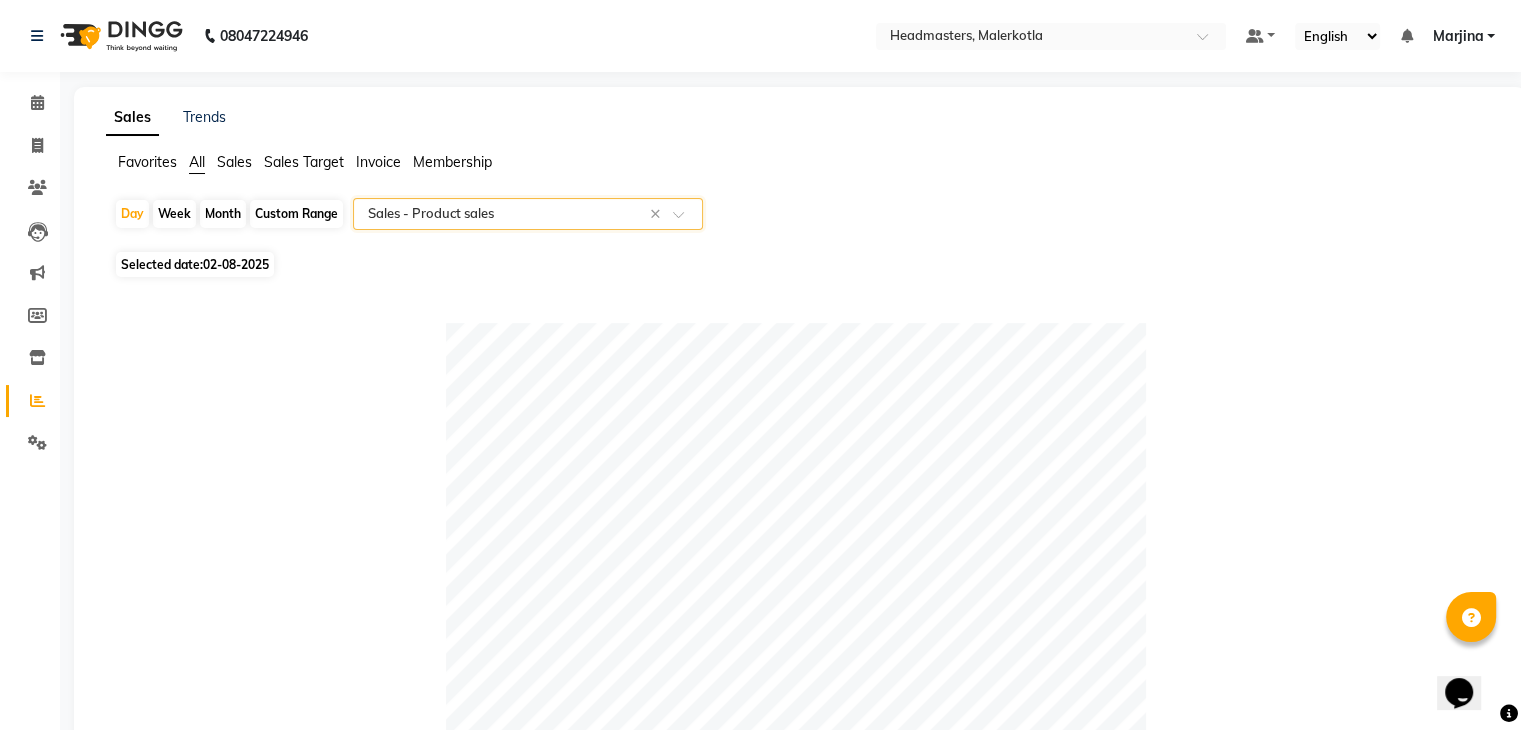 scroll, scrollTop: 0, scrollLeft: 0, axis: both 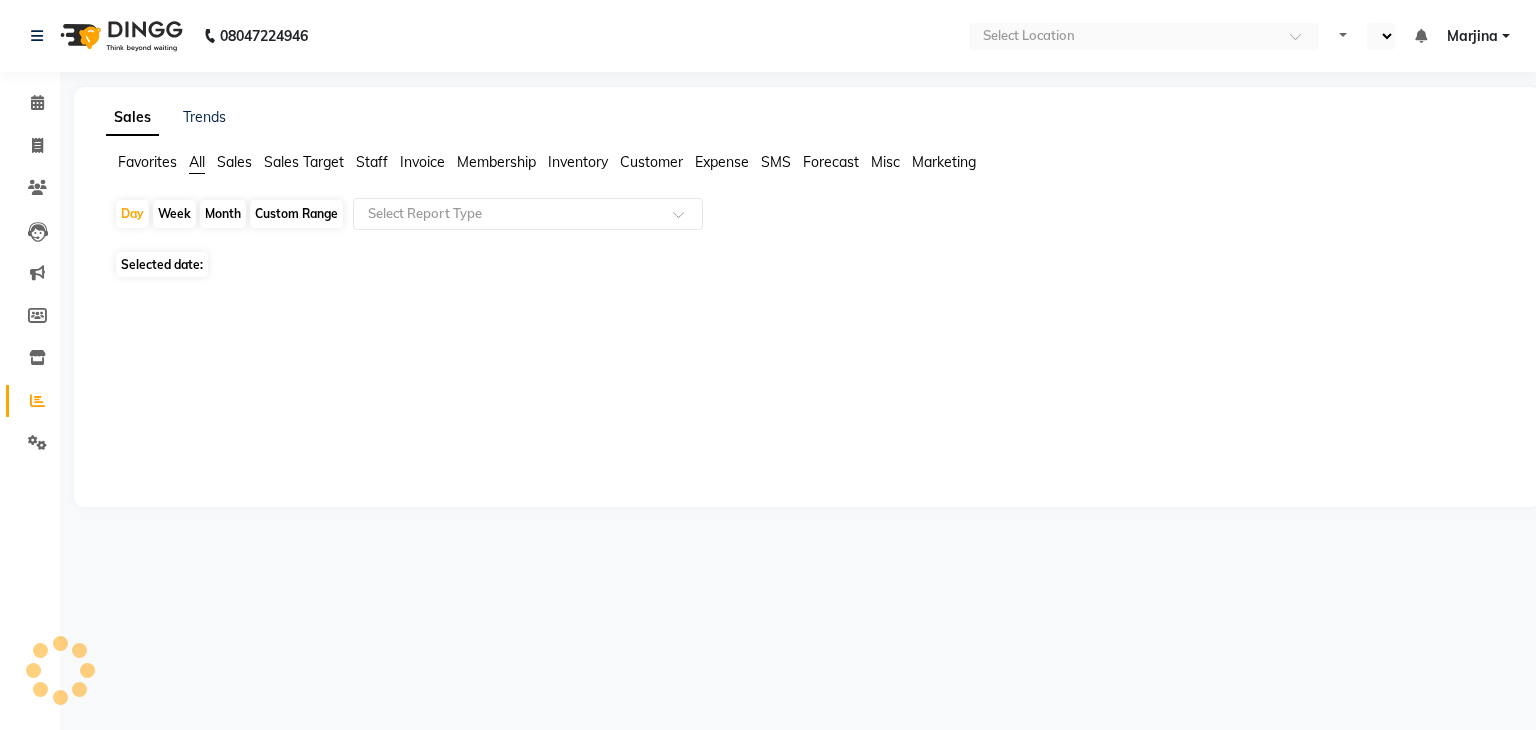 select on "en" 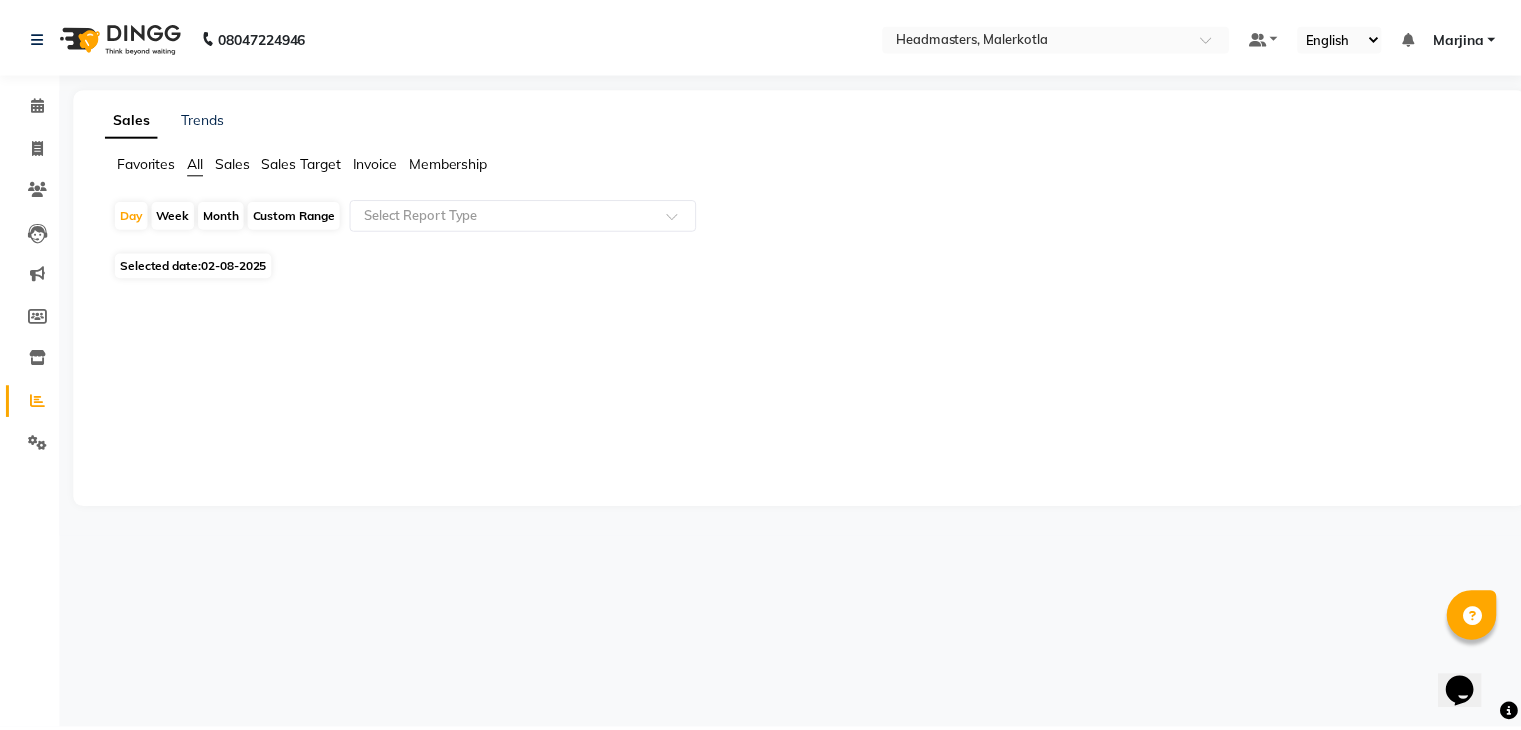 scroll, scrollTop: 0, scrollLeft: 0, axis: both 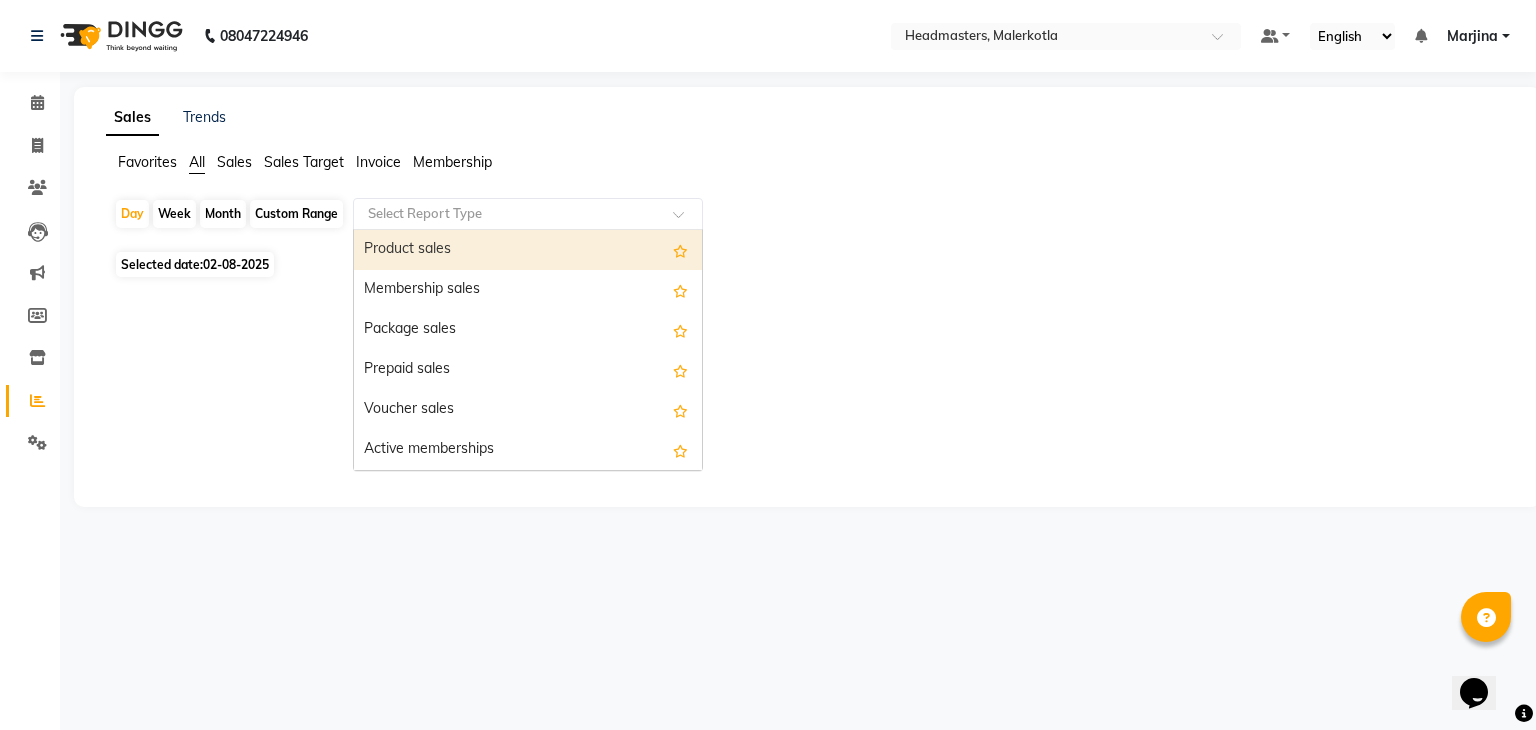 click 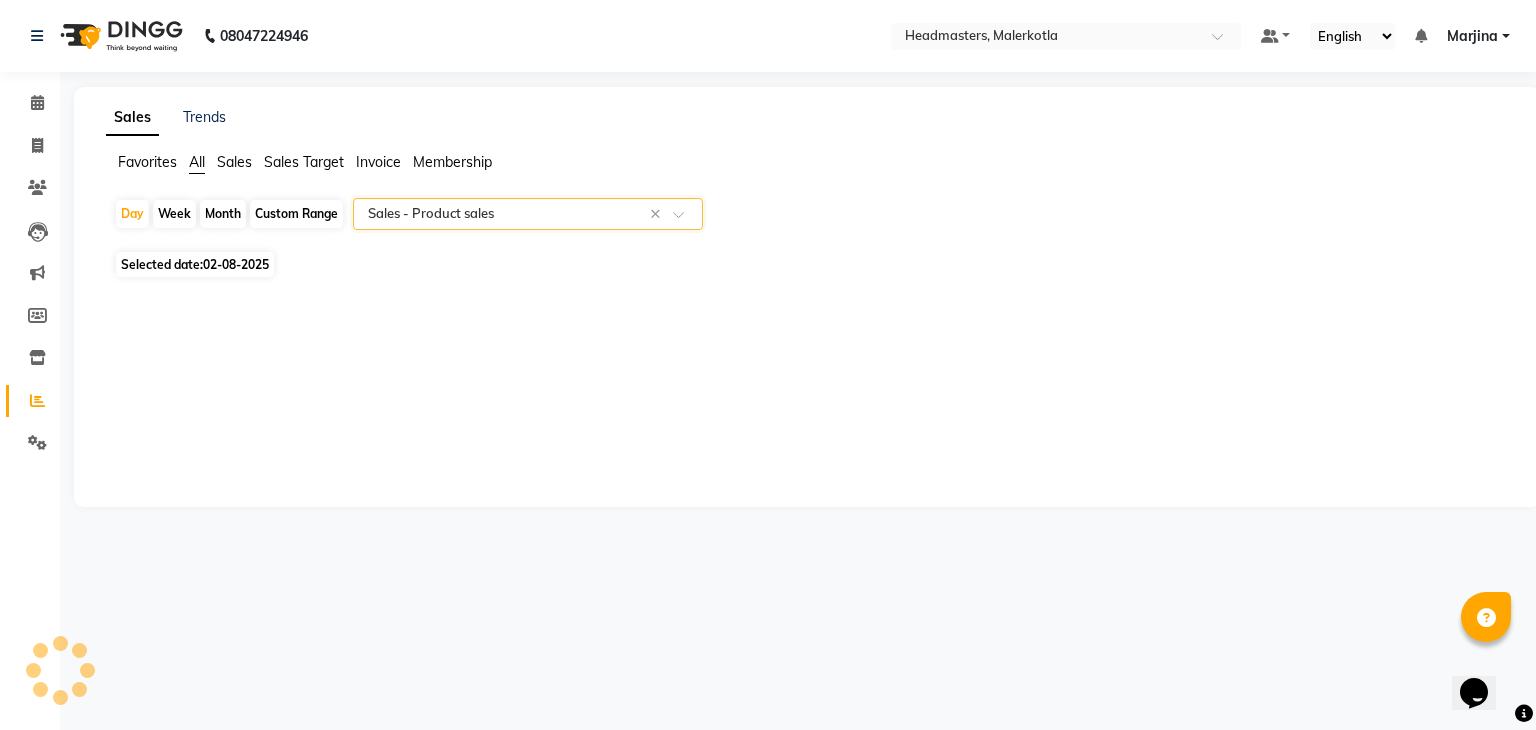 select on "csv" 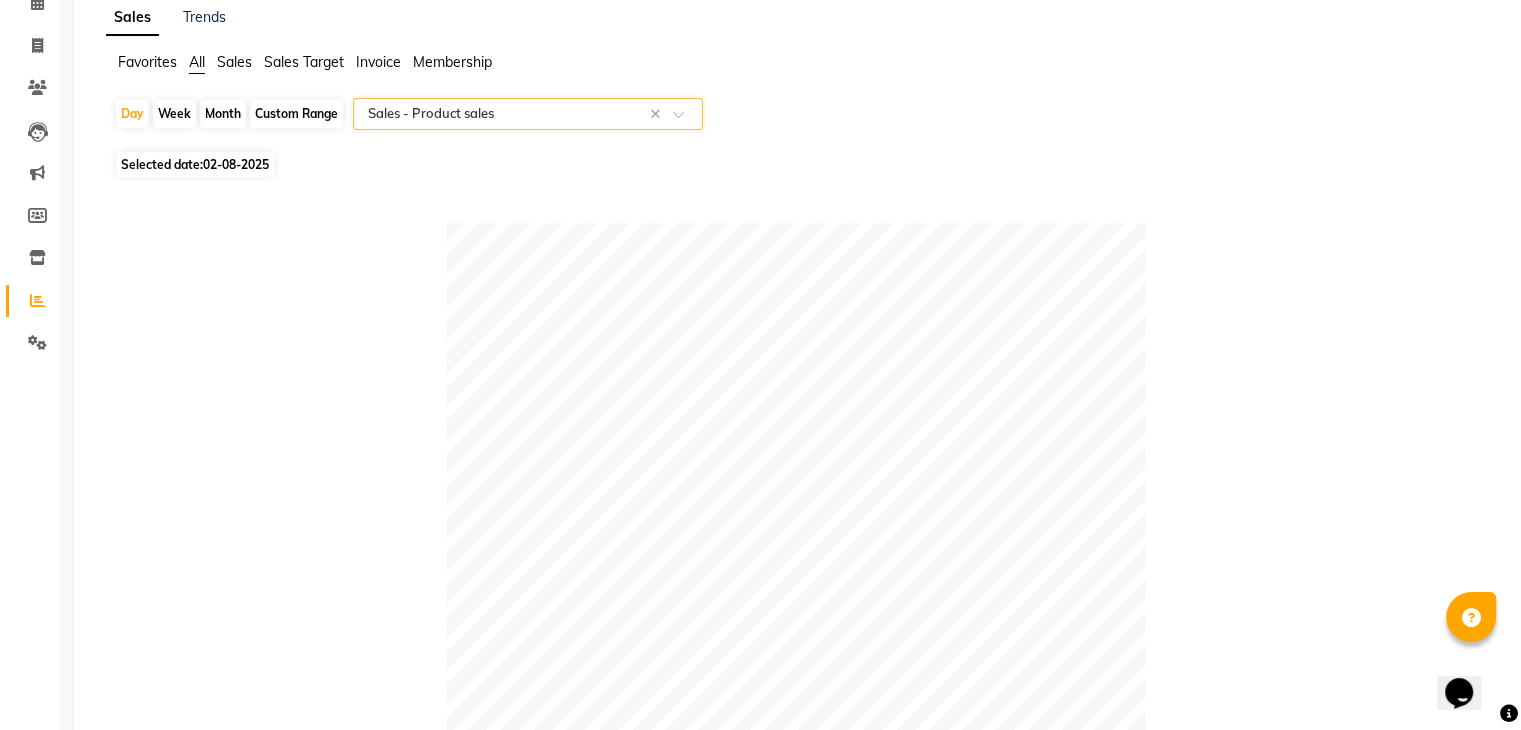 scroll, scrollTop: 104, scrollLeft: 0, axis: vertical 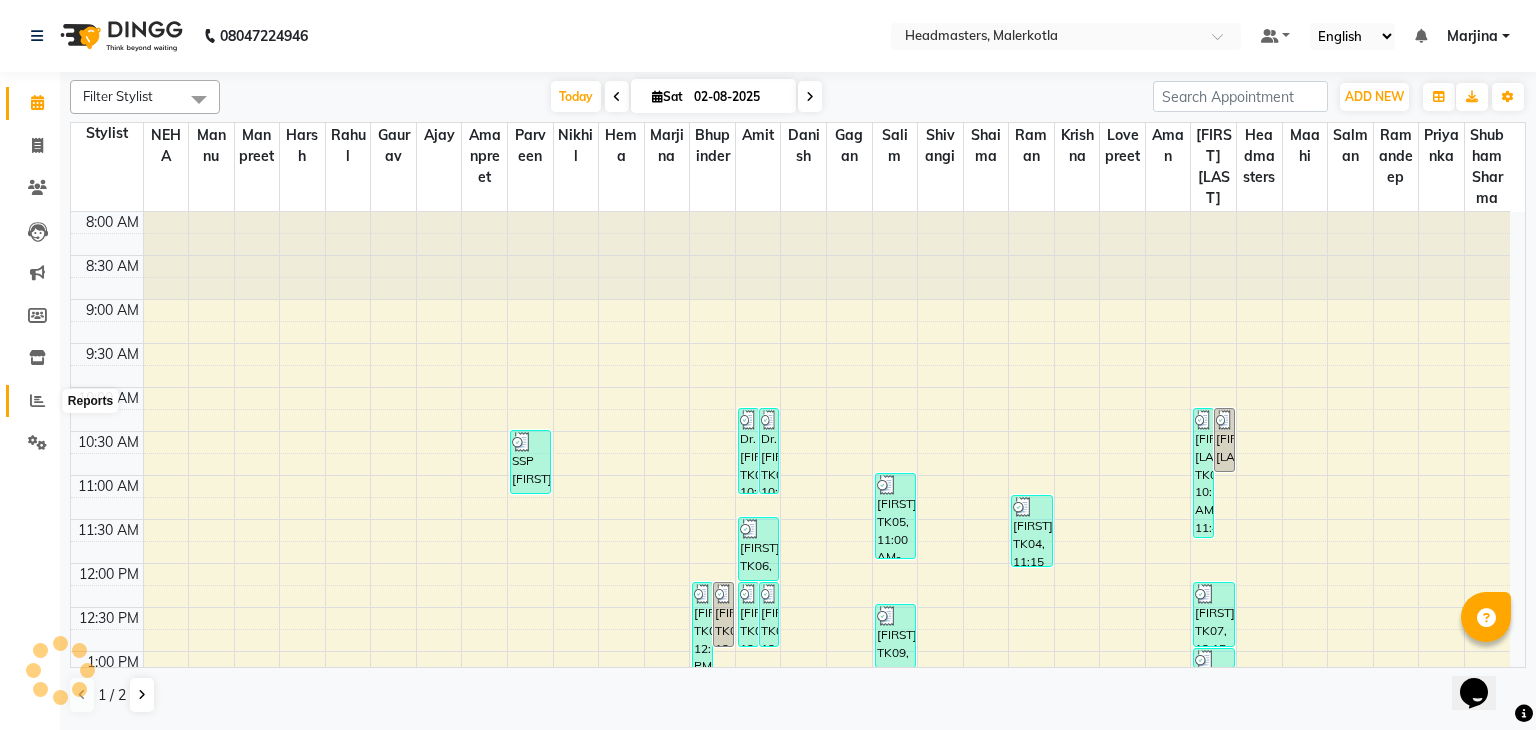 click 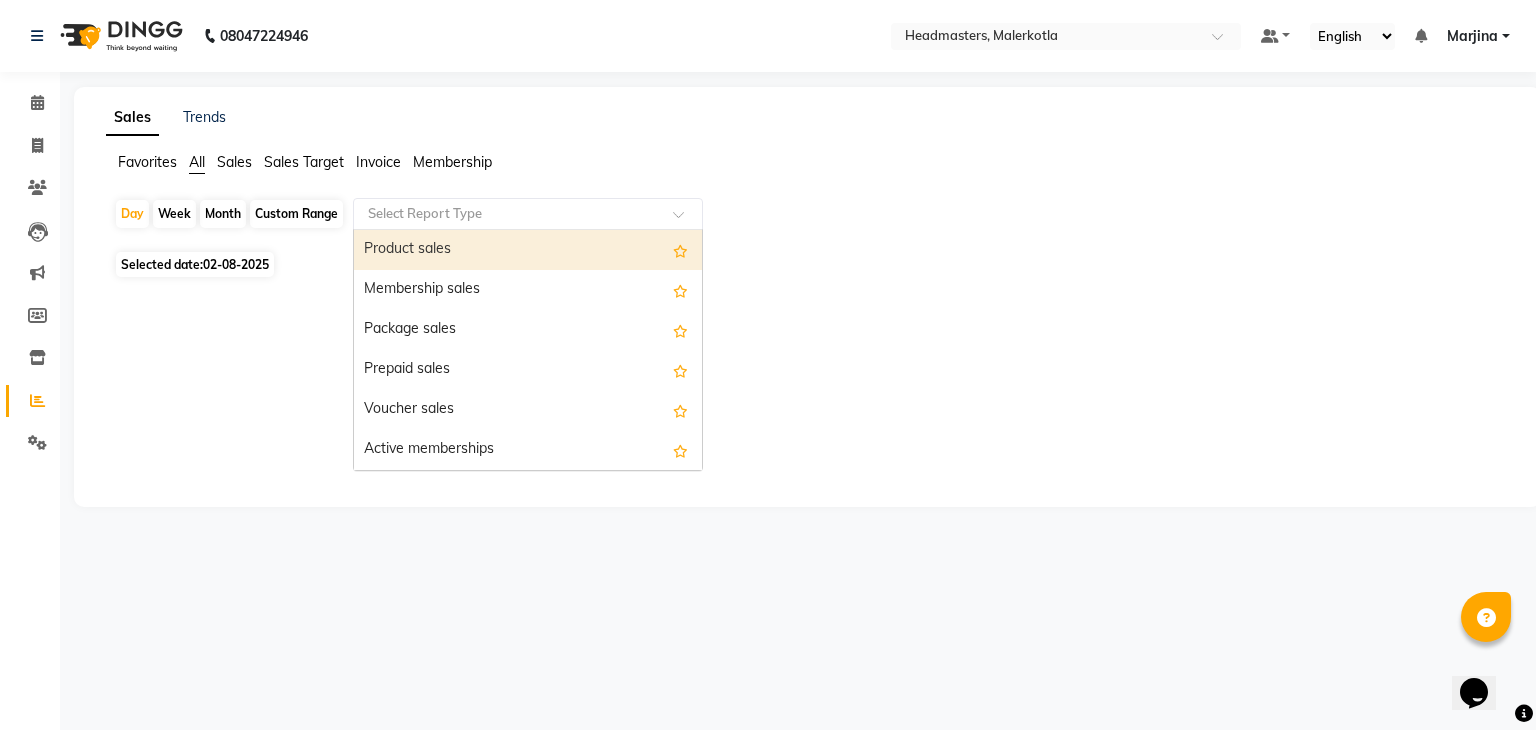 click 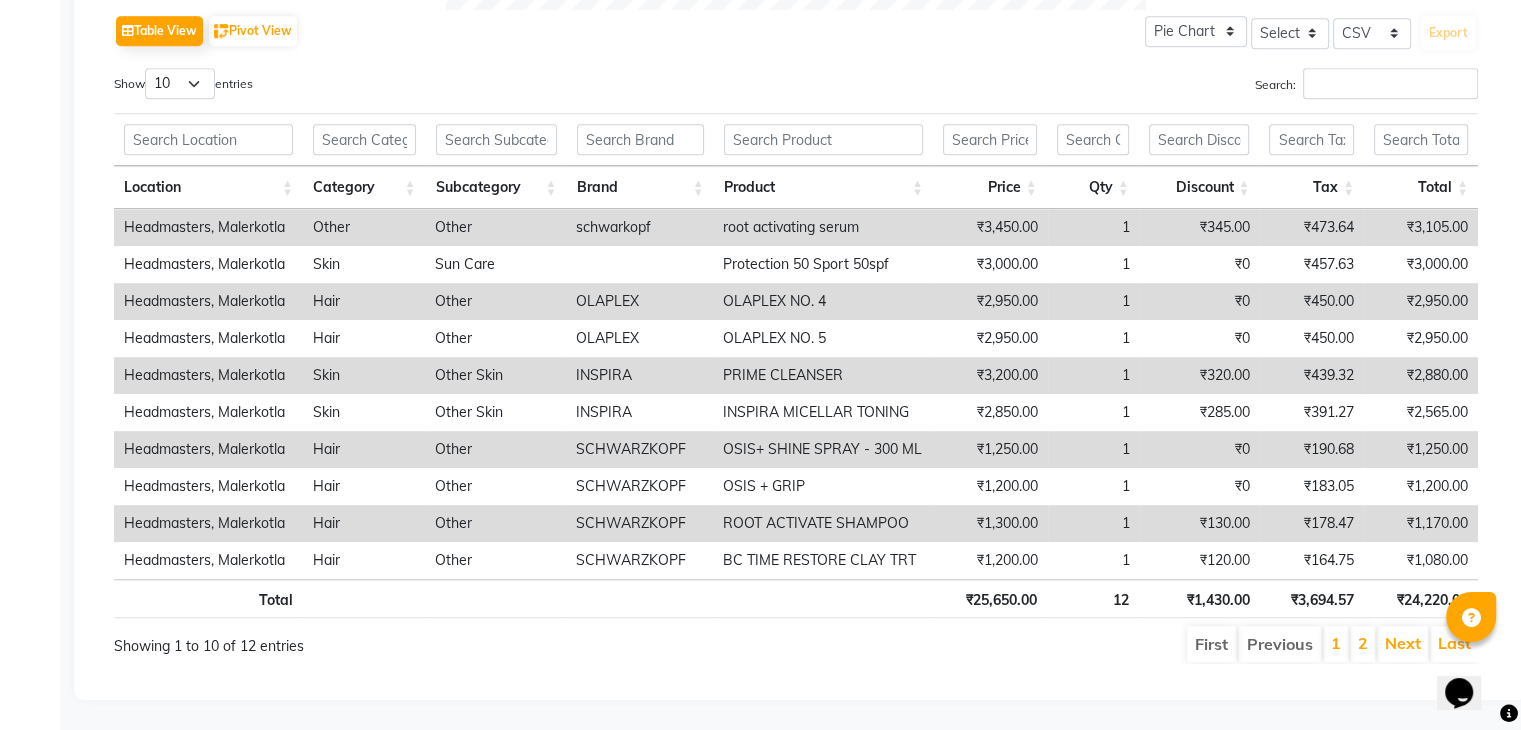 scroll, scrollTop: 1026, scrollLeft: 0, axis: vertical 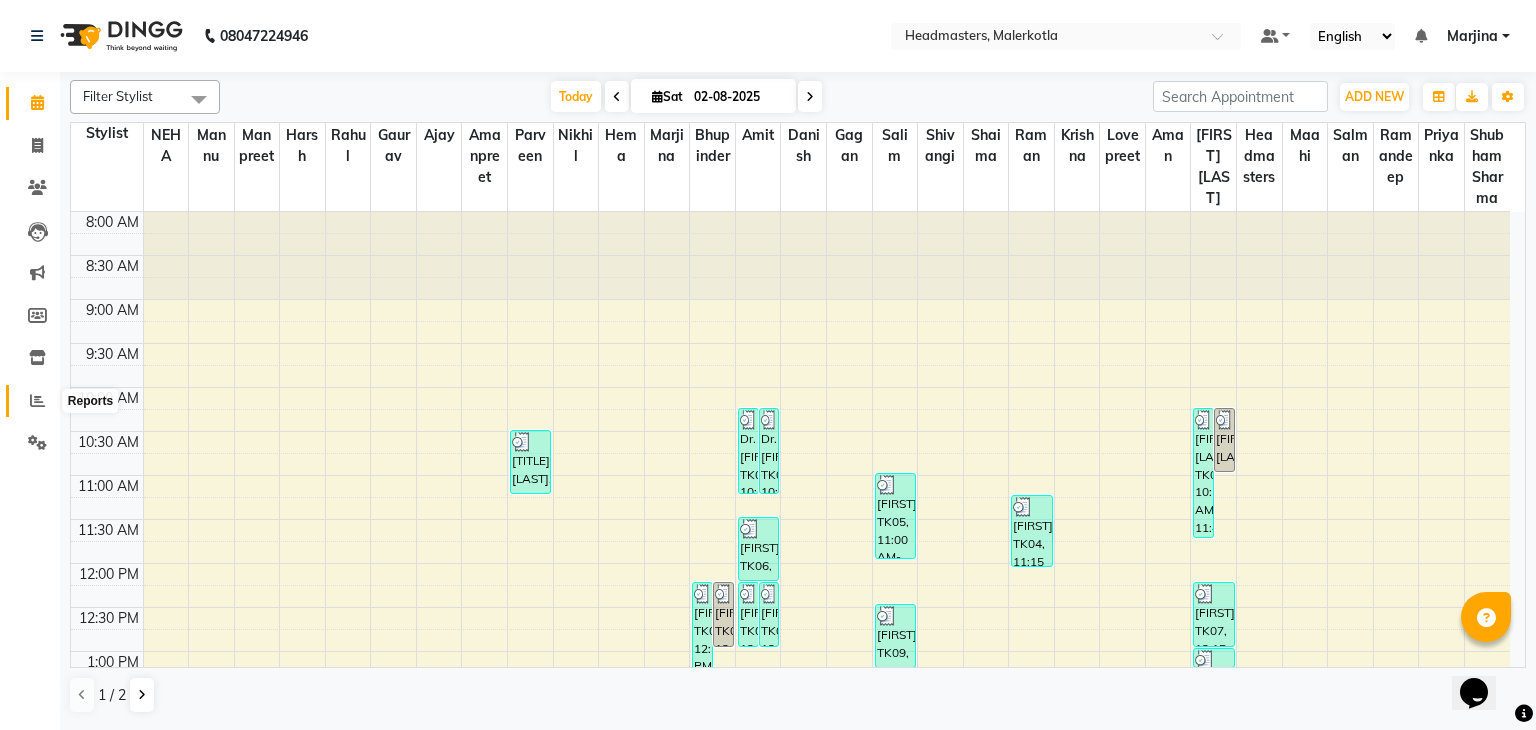 click 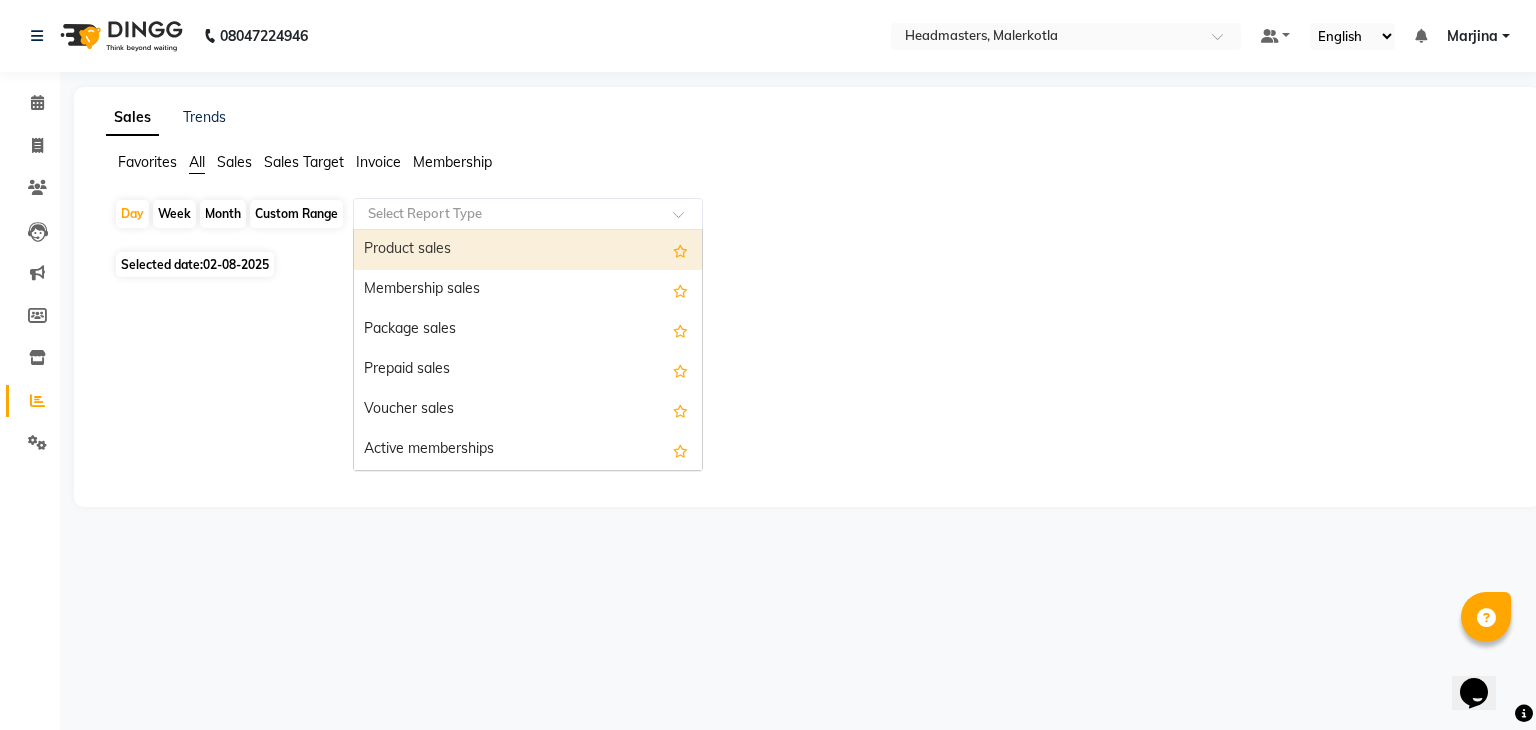 click 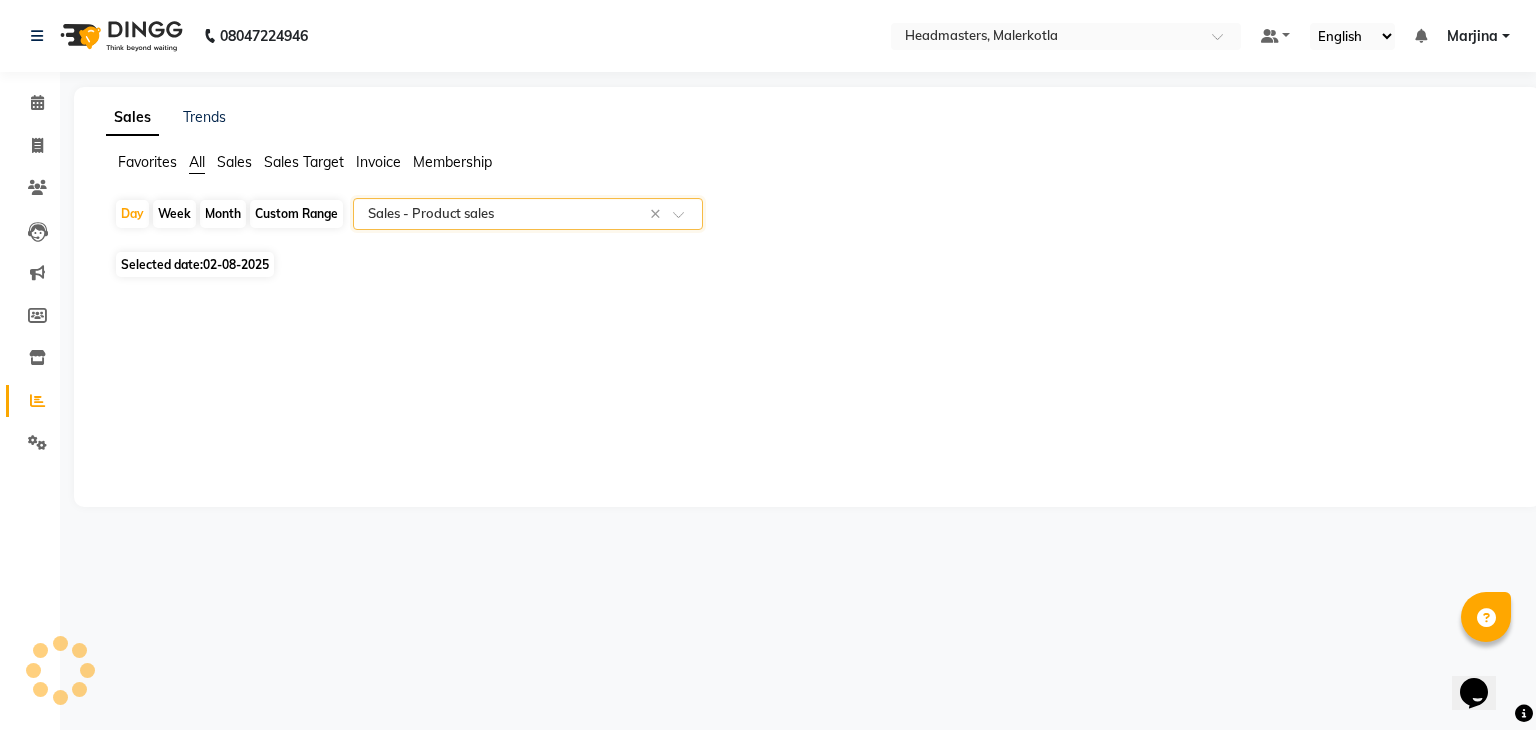 select on "csv" 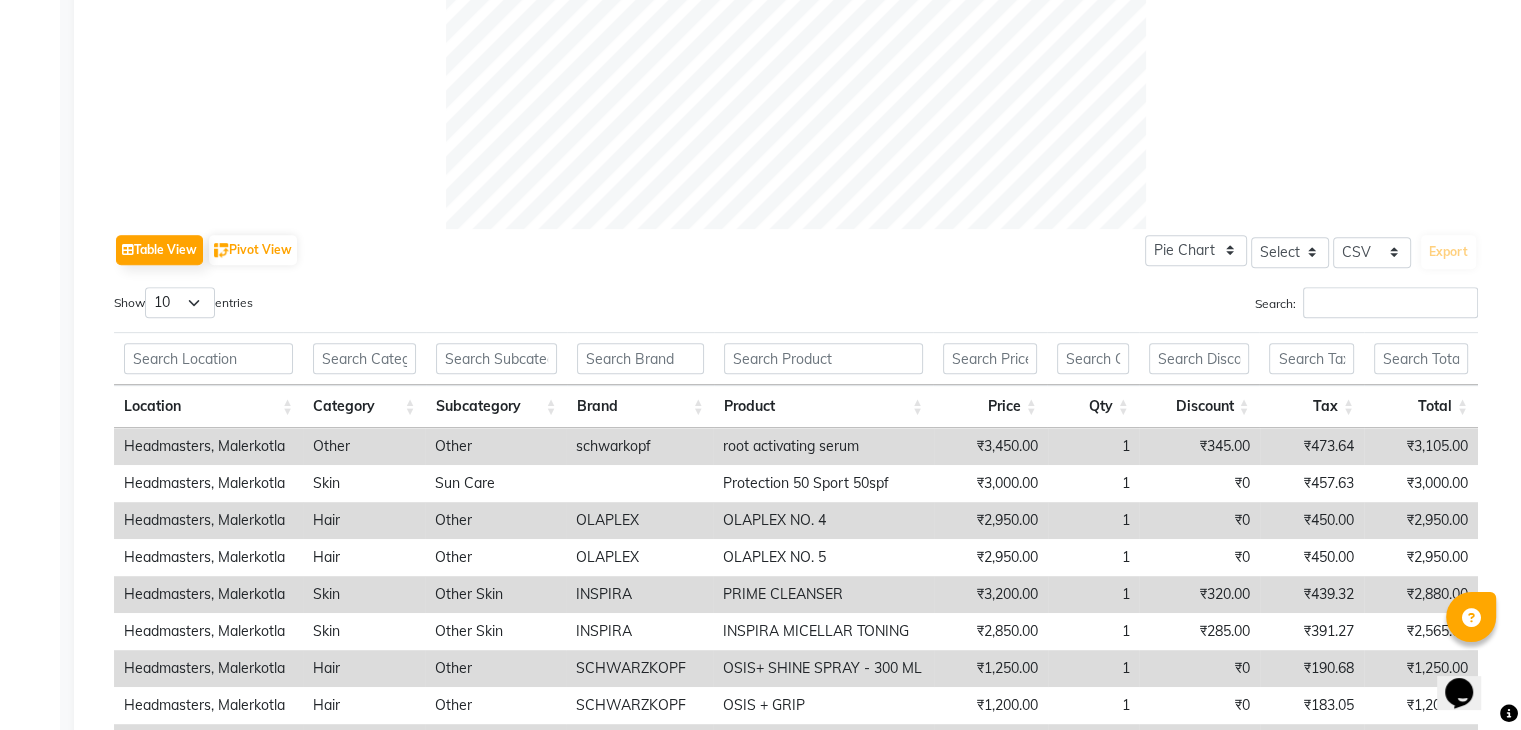 scroll, scrollTop: 831, scrollLeft: 0, axis: vertical 